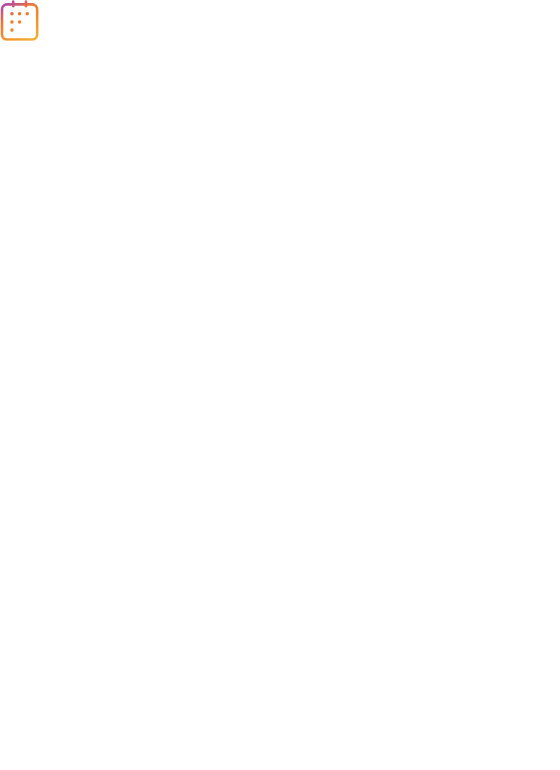 scroll, scrollTop: 0, scrollLeft: 0, axis: both 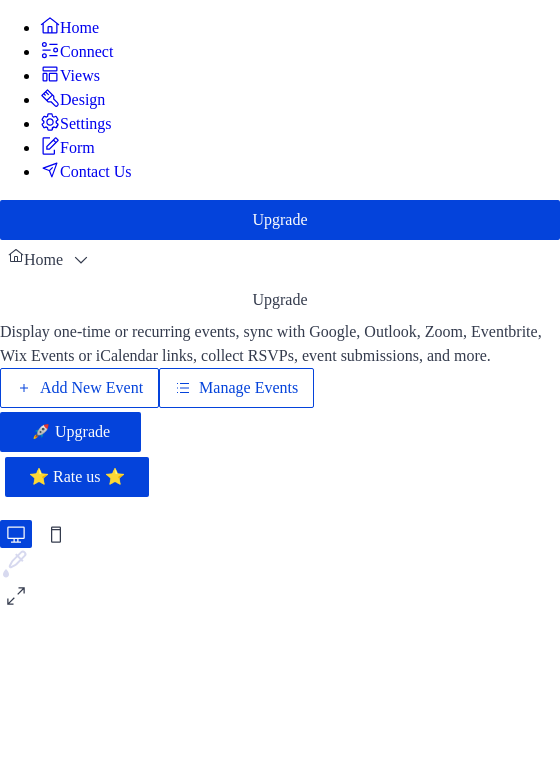 click on "Manage Events" at bounding box center (248, 388) 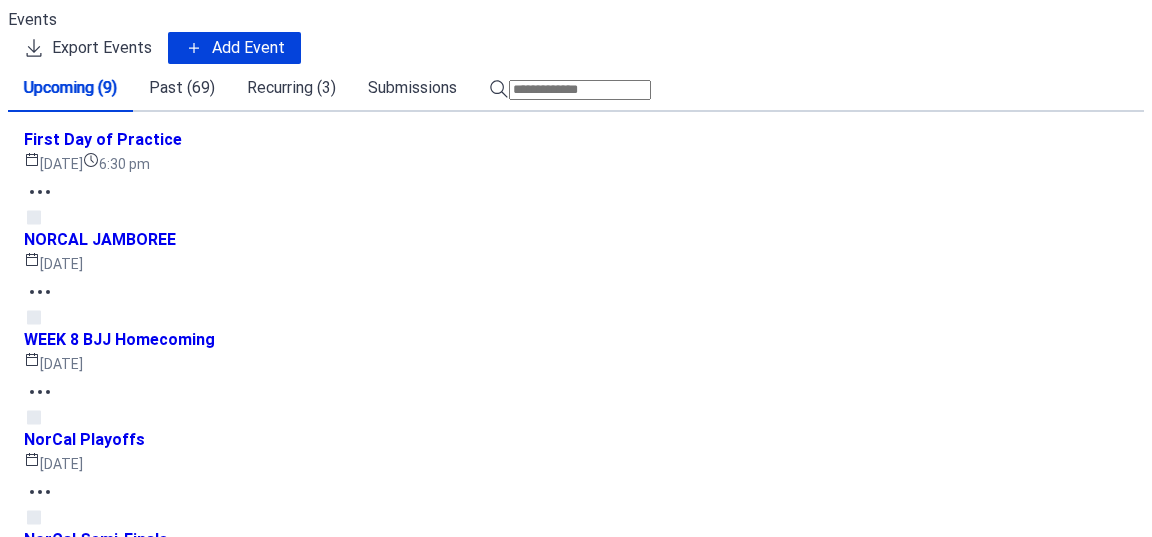 scroll, scrollTop: 0, scrollLeft: 0, axis: both 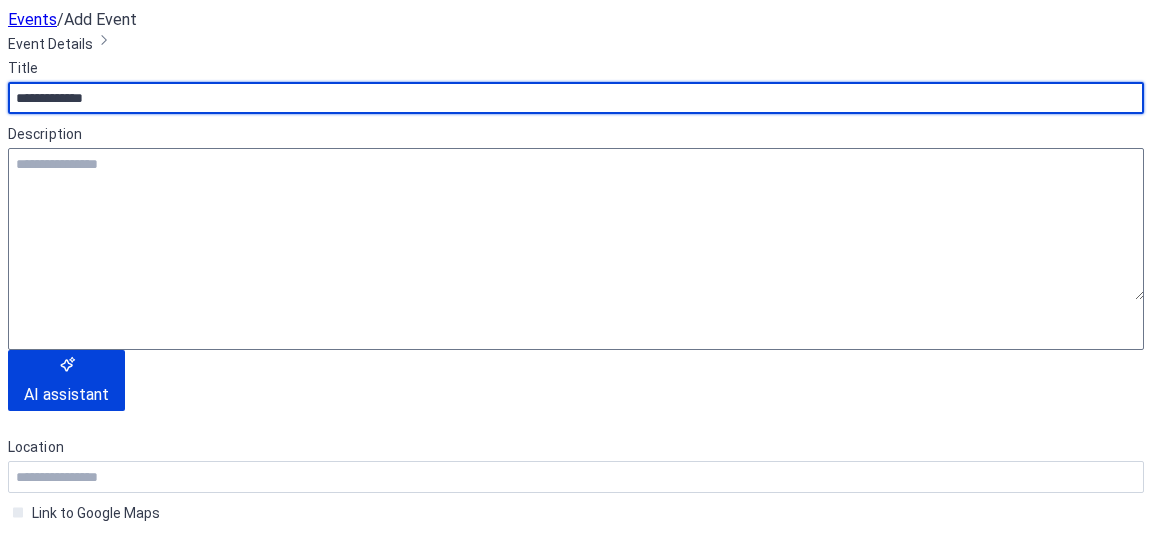 type on "**********" 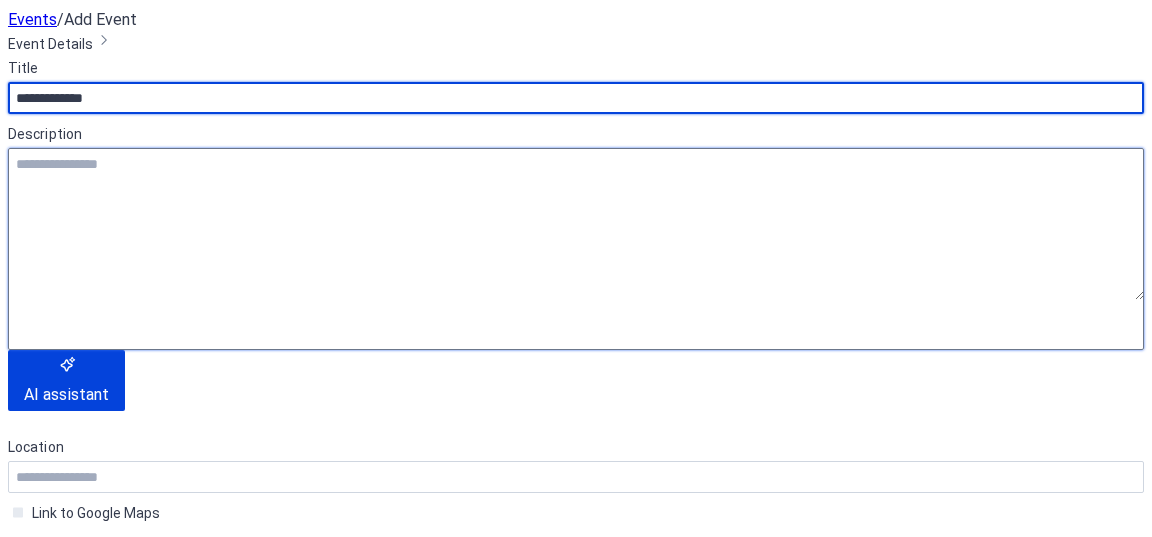 click at bounding box center (576, 224) 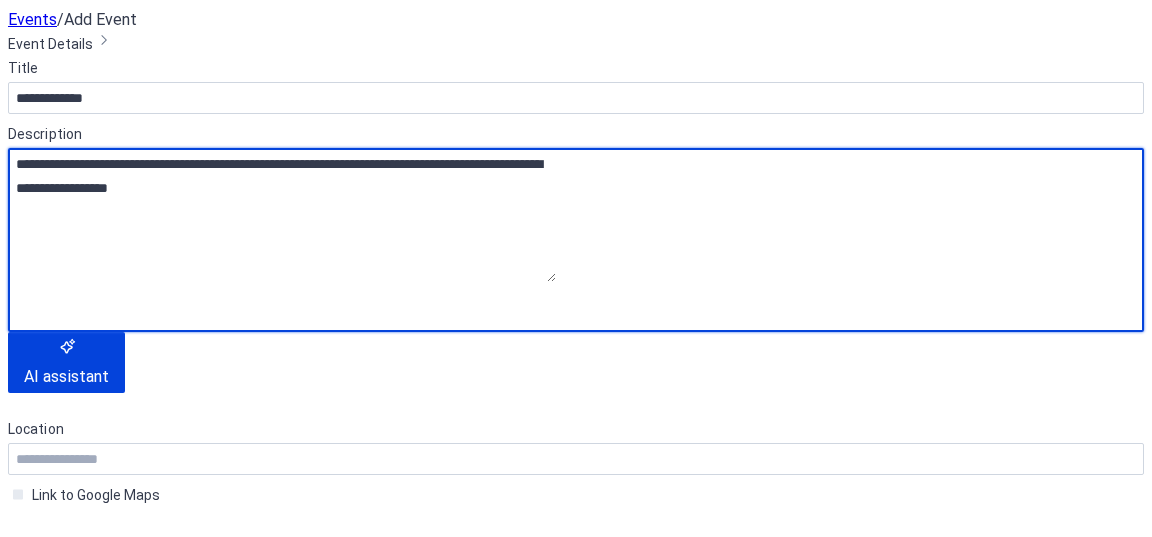 scroll, scrollTop: 150, scrollLeft: 0, axis: vertical 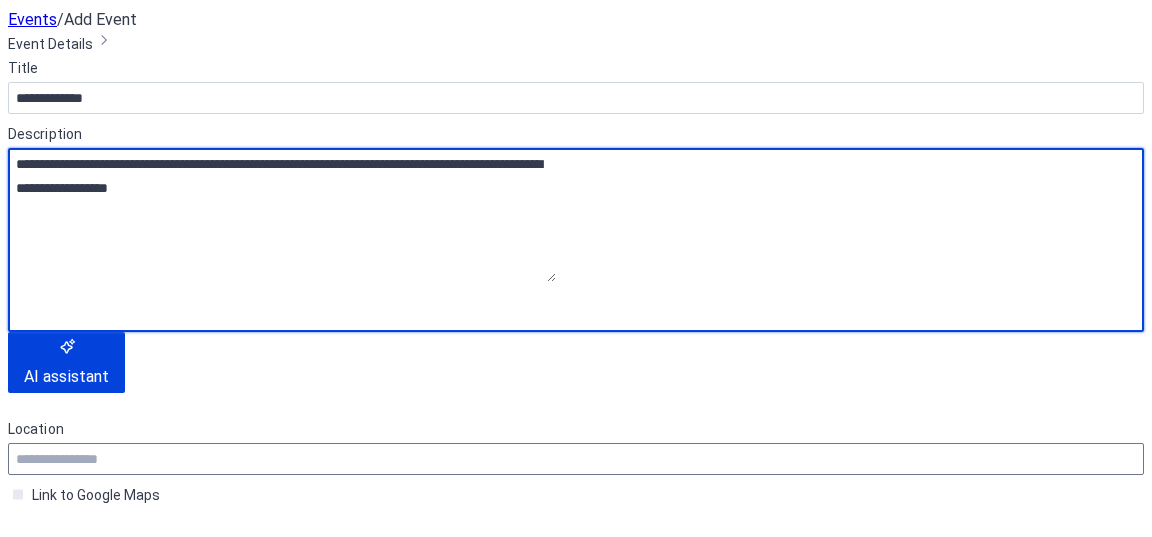 type on "**********" 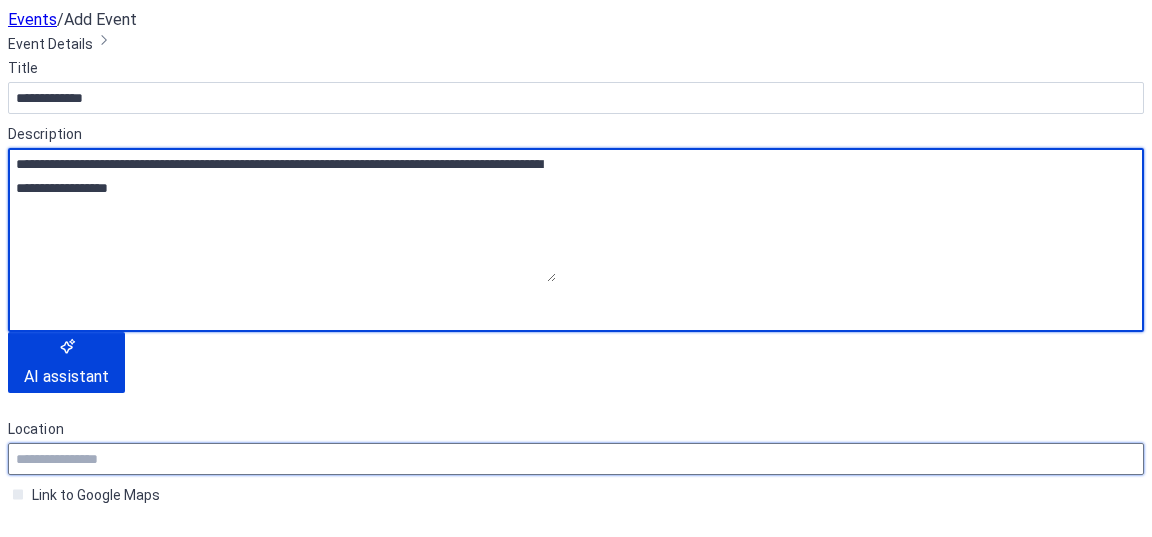 click at bounding box center (325, 324) 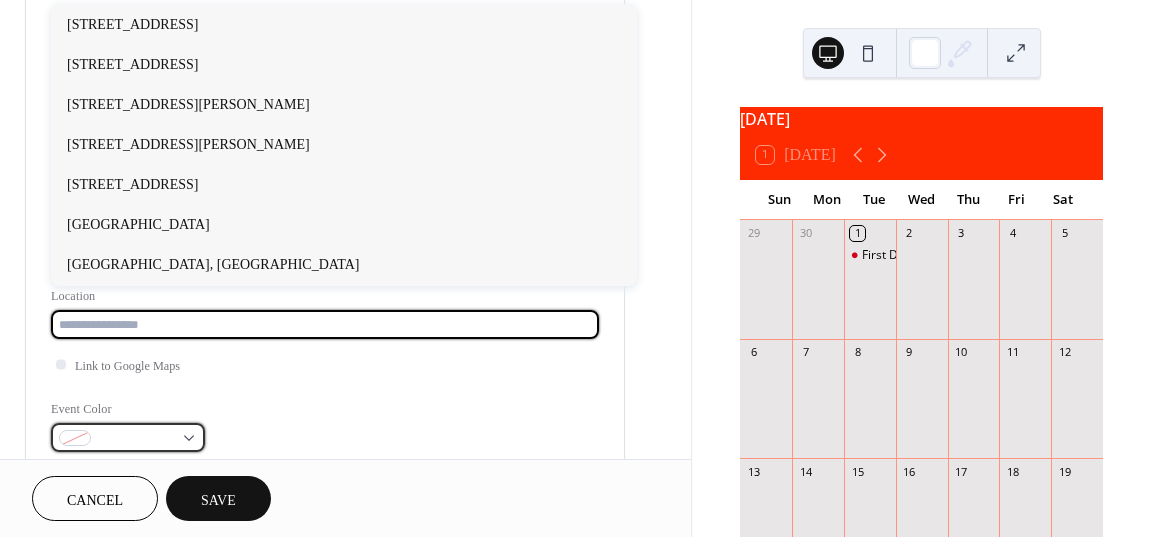 click at bounding box center [128, 437] 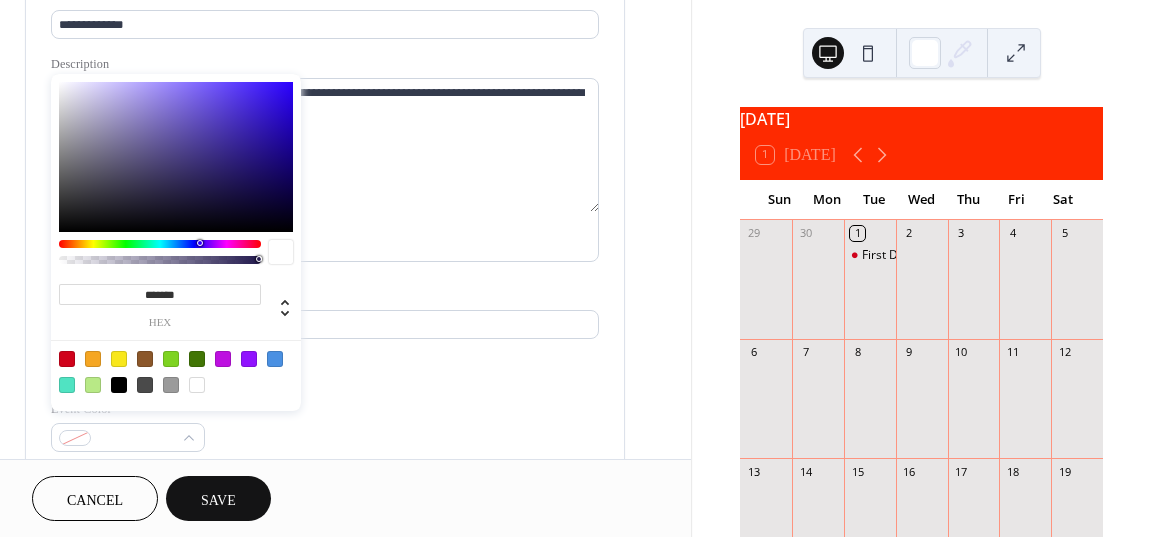click at bounding box center [67, 359] 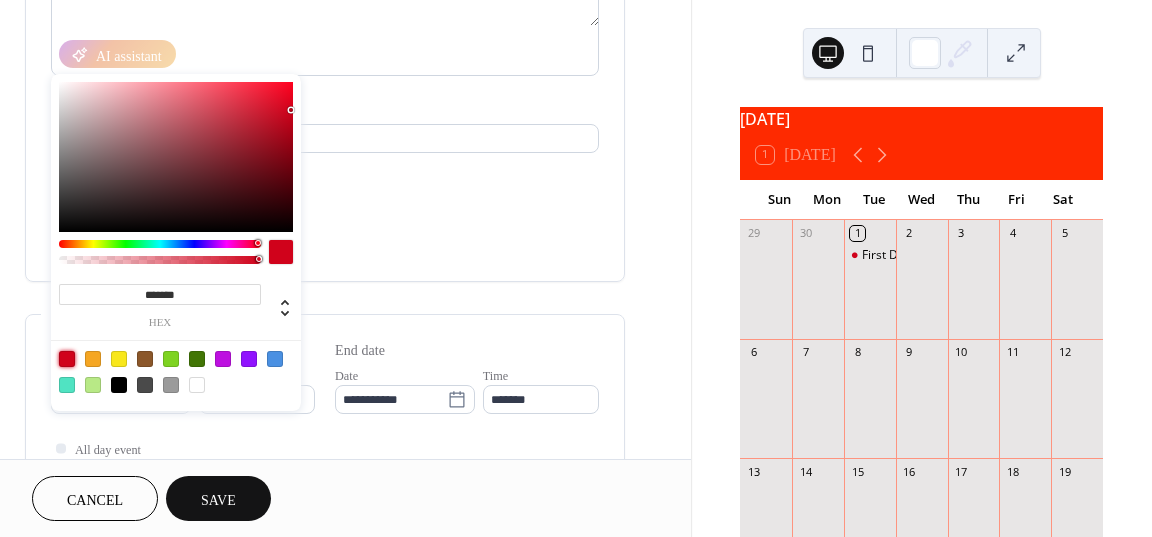 scroll, scrollTop: 360, scrollLeft: 0, axis: vertical 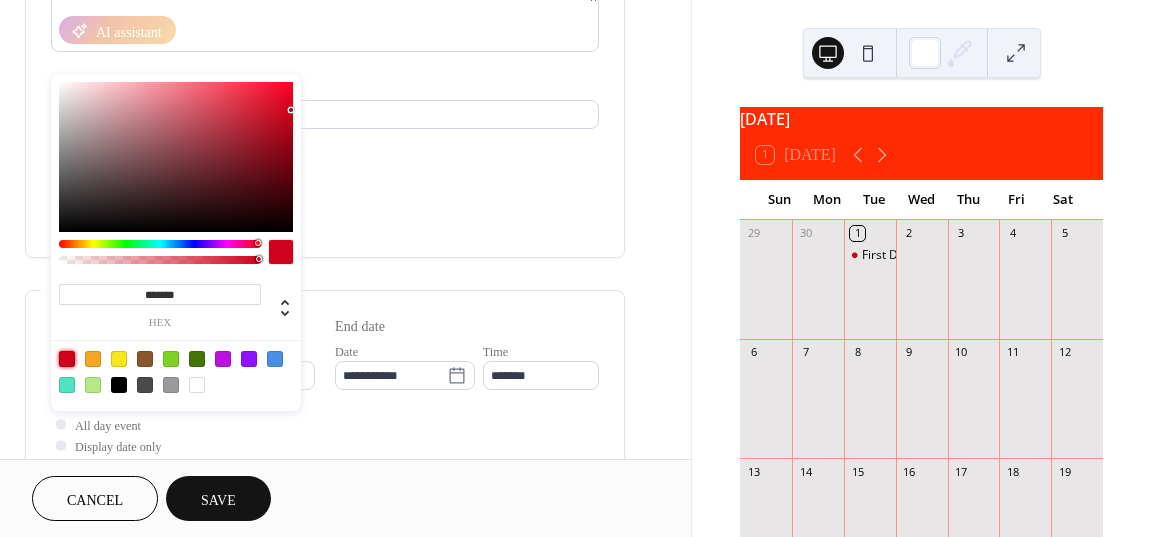 click on "**********" at bounding box center [325, 396] 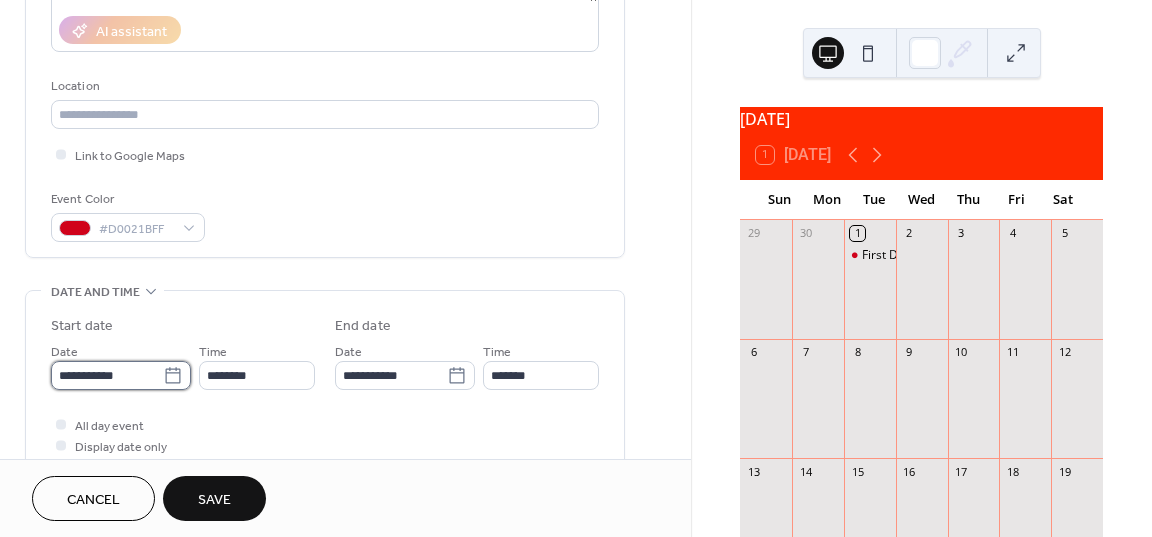 click on "**********" at bounding box center [107, 375] 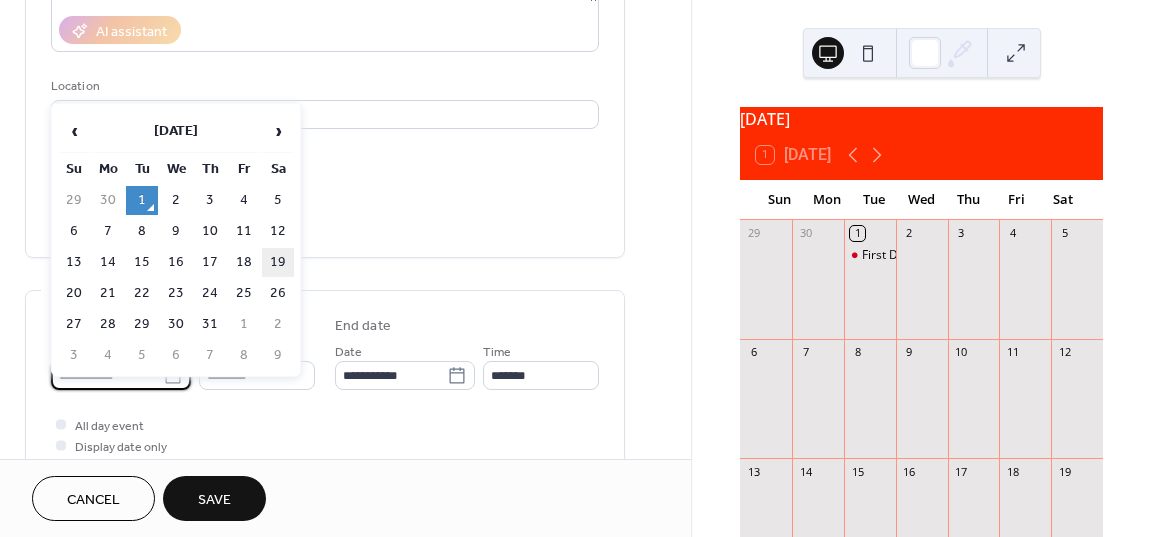 click on "19" at bounding box center (278, 262) 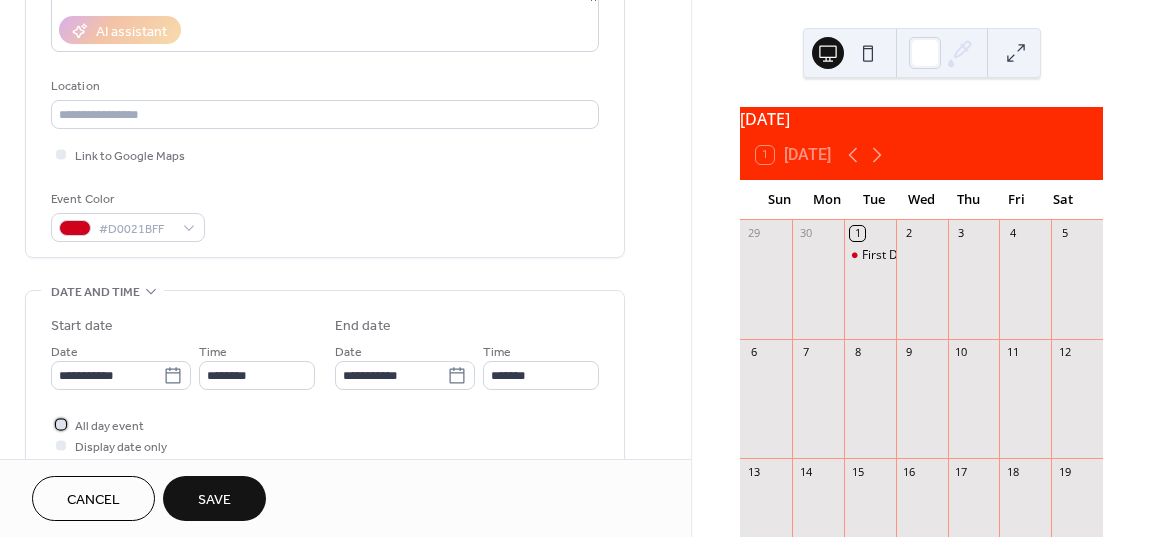 click at bounding box center (61, 424) 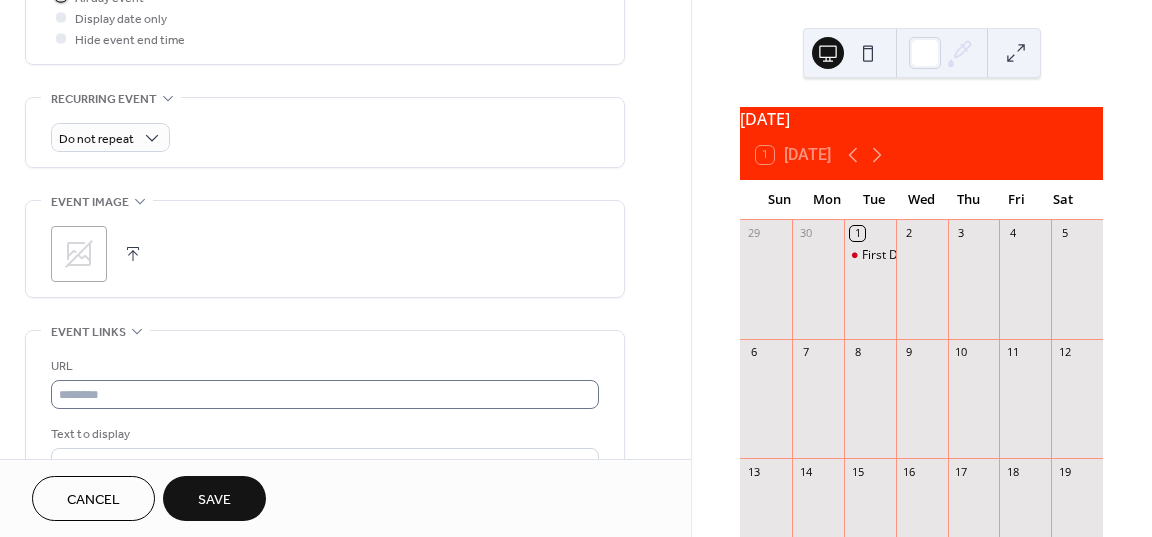 scroll, scrollTop: 790, scrollLeft: 0, axis: vertical 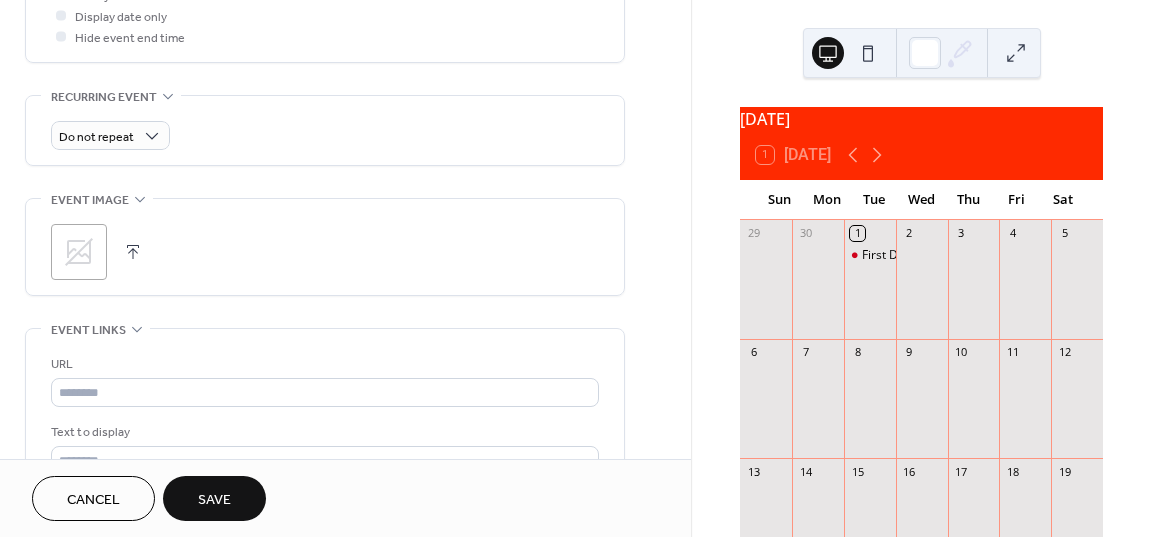 click 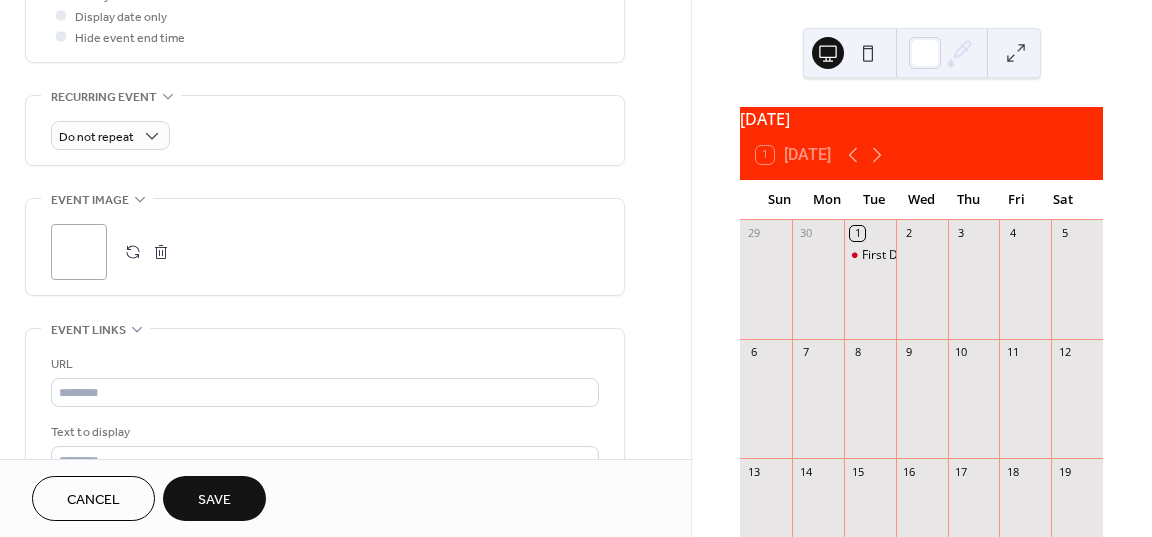 click on "Save" at bounding box center (214, 500) 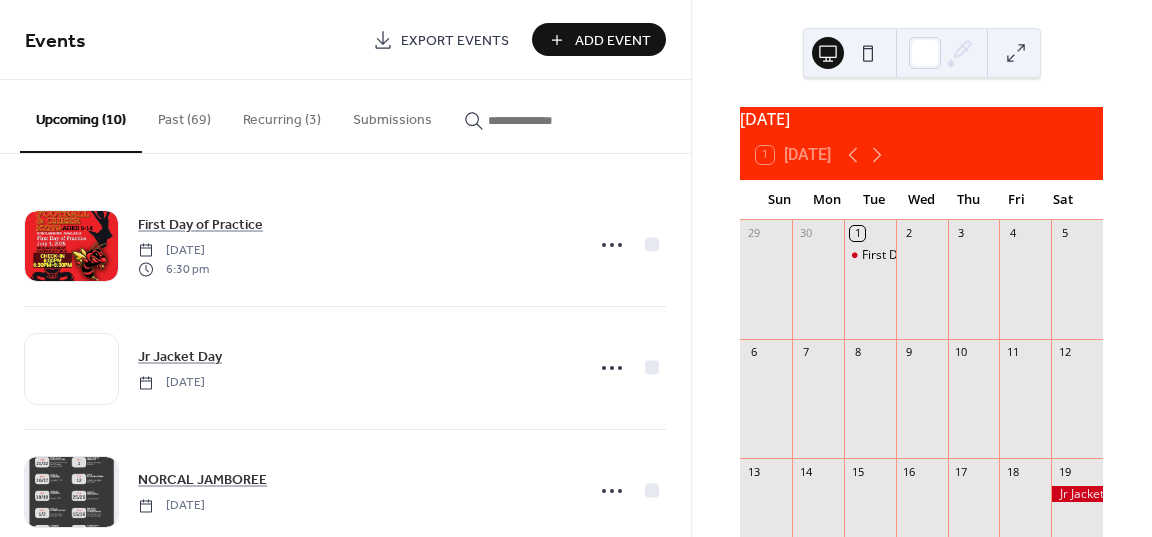 click on "Add Event" at bounding box center (613, 41) 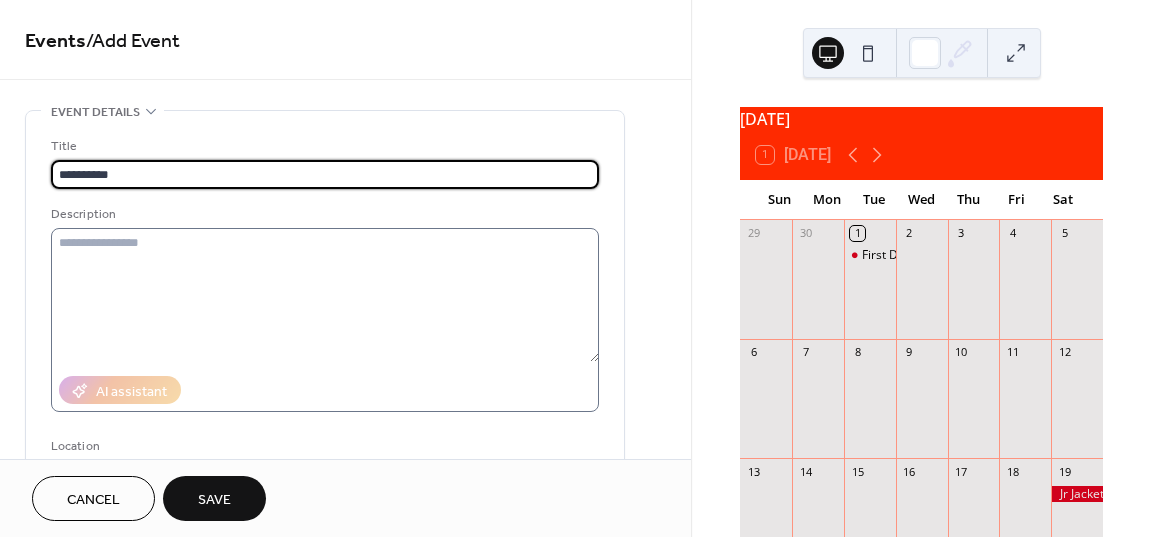 type on "**********" 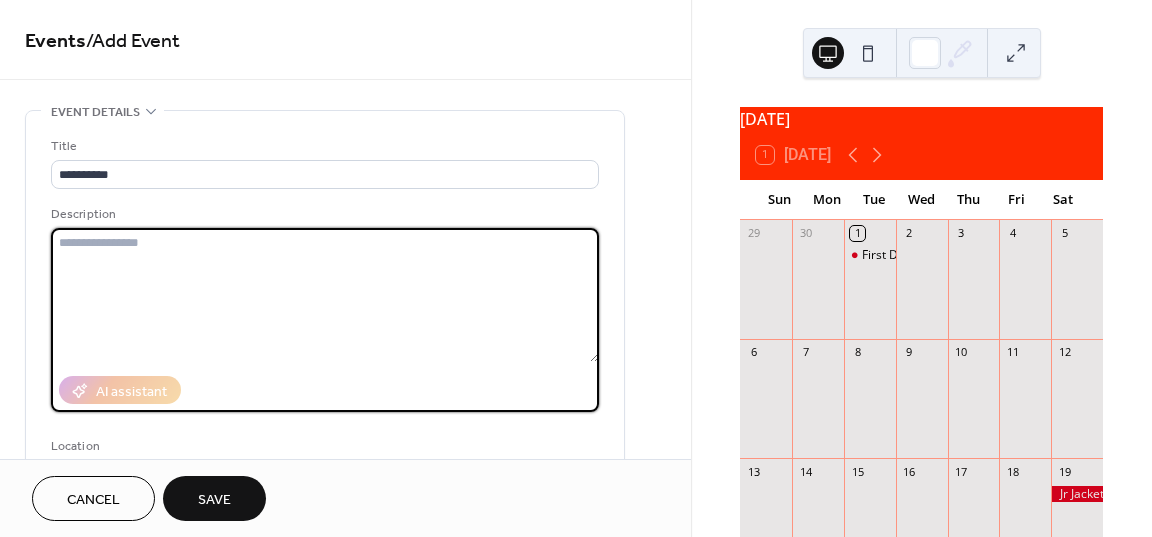 click at bounding box center (325, 295) 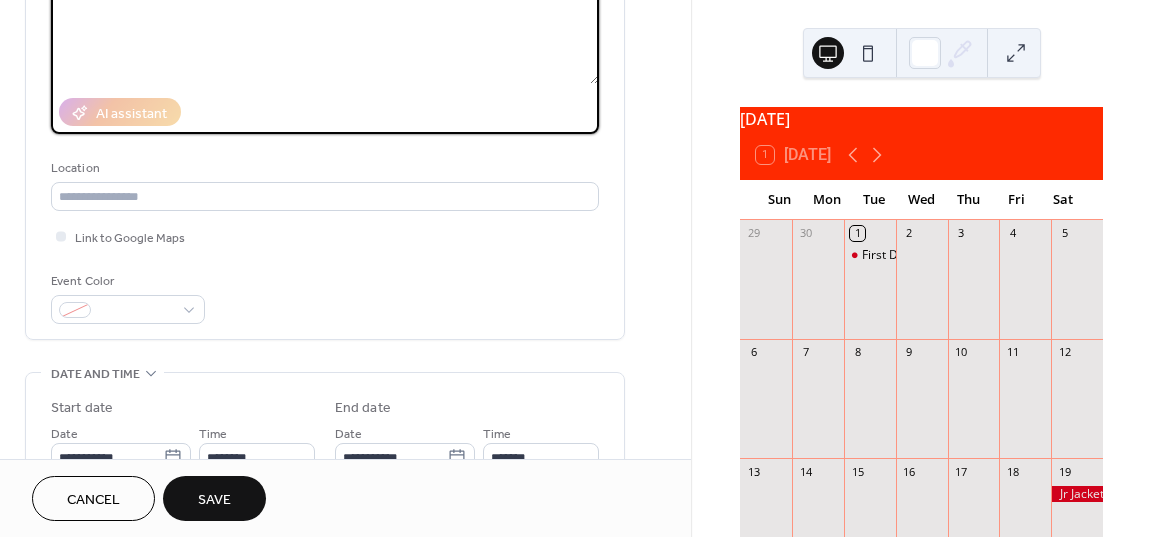scroll, scrollTop: 279, scrollLeft: 0, axis: vertical 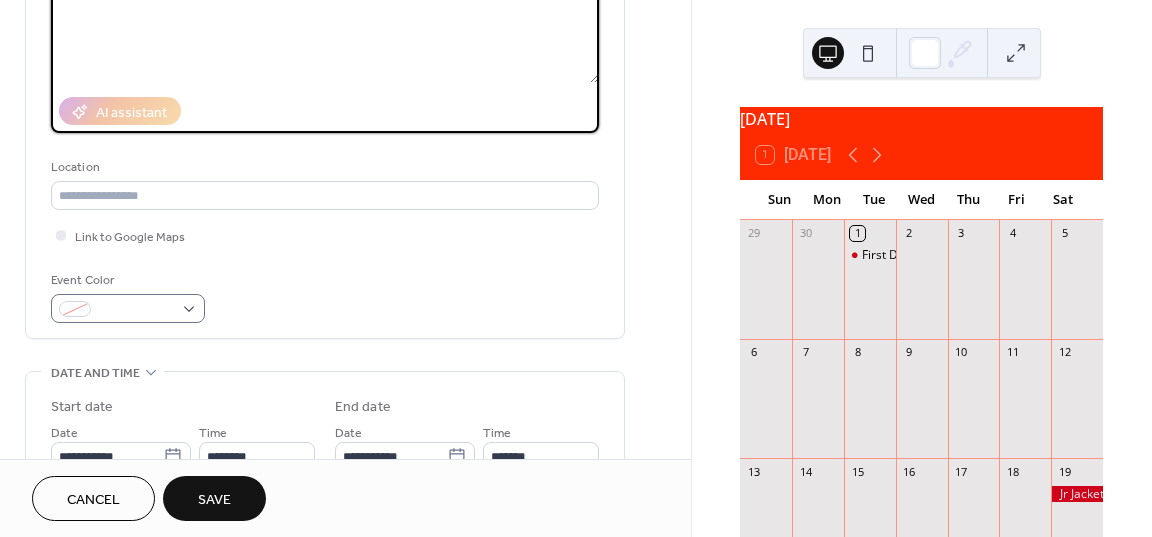 type on "**********" 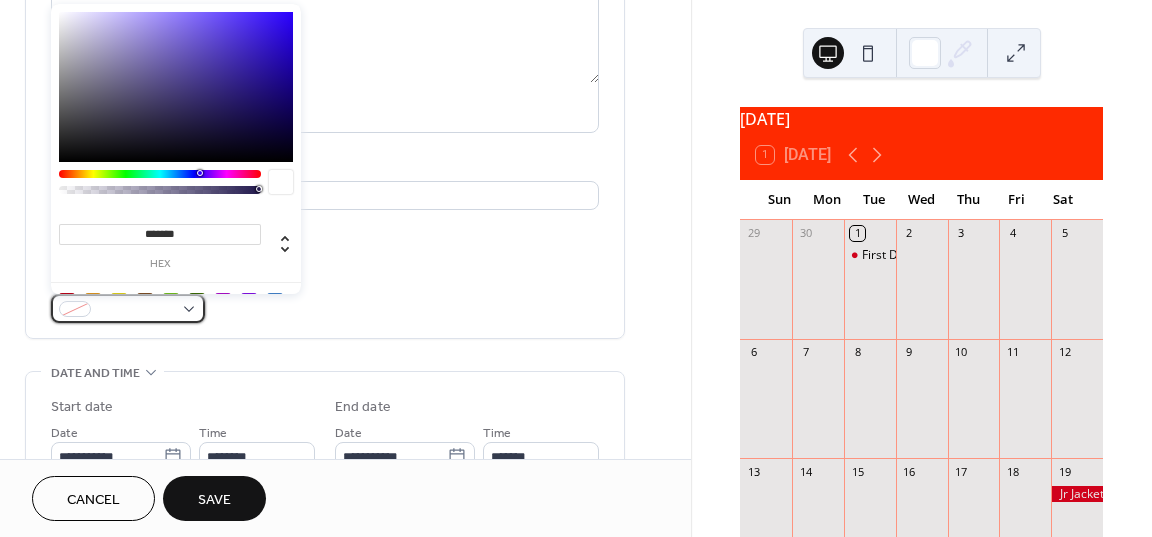 click at bounding box center [128, 308] 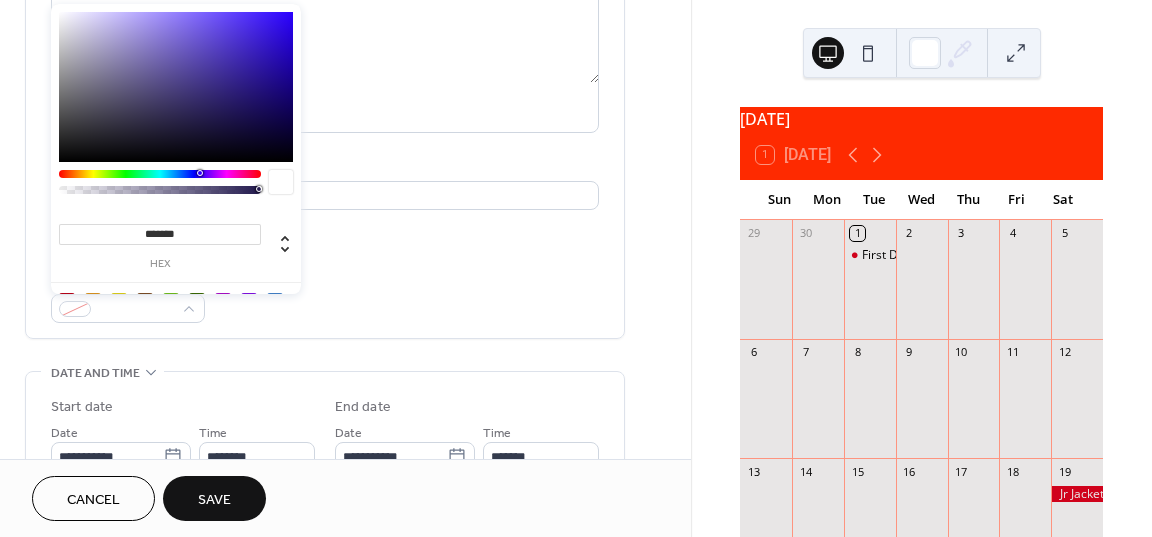 click on "**********" at bounding box center (325, 85) 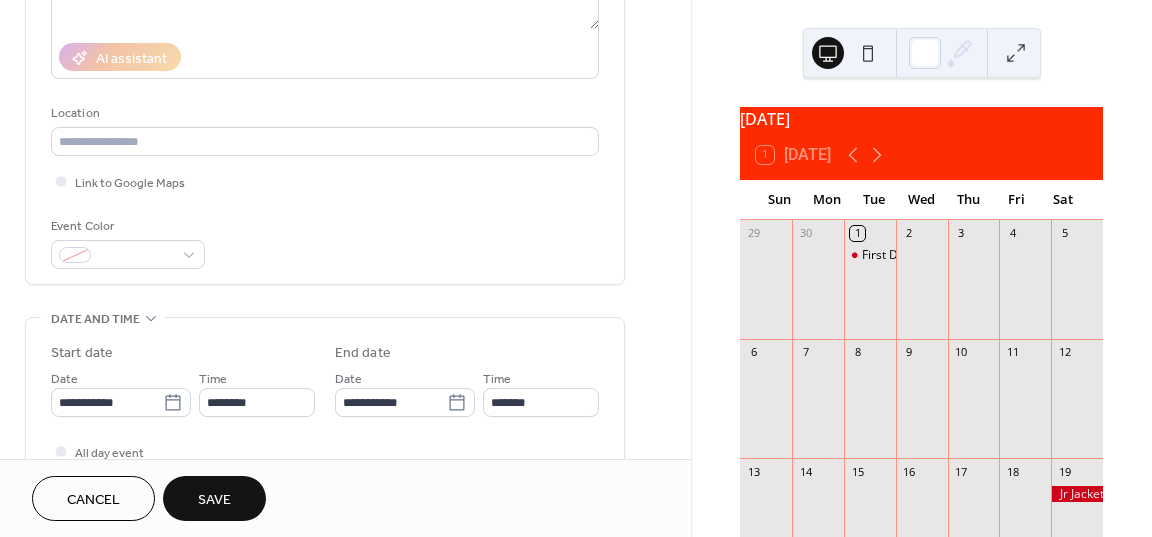 scroll, scrollTop: 335, scrollLeft: 0, axis: vertical 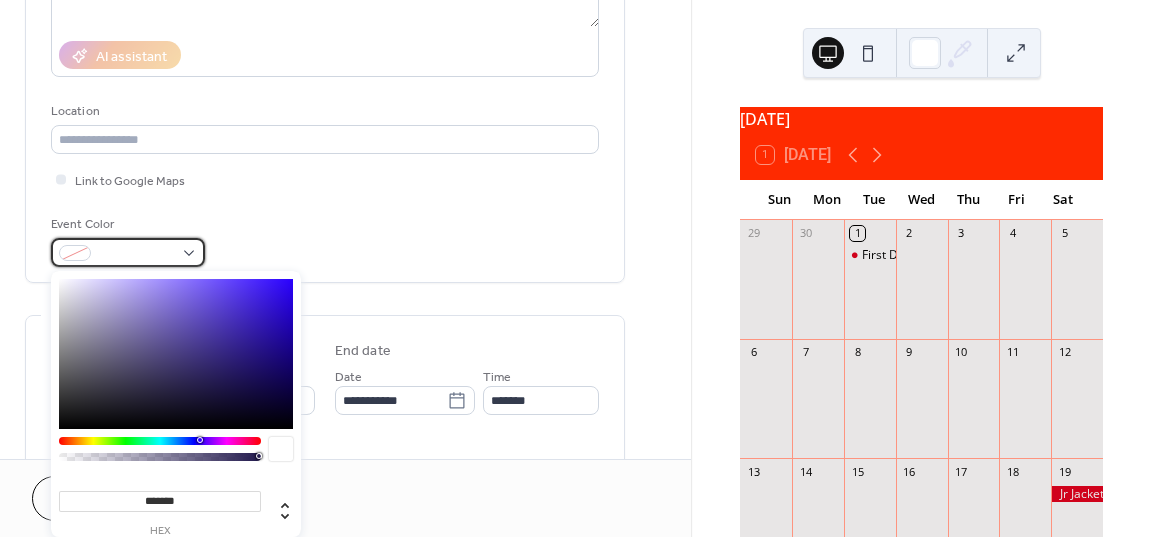 click at bounding box center (75, 253) 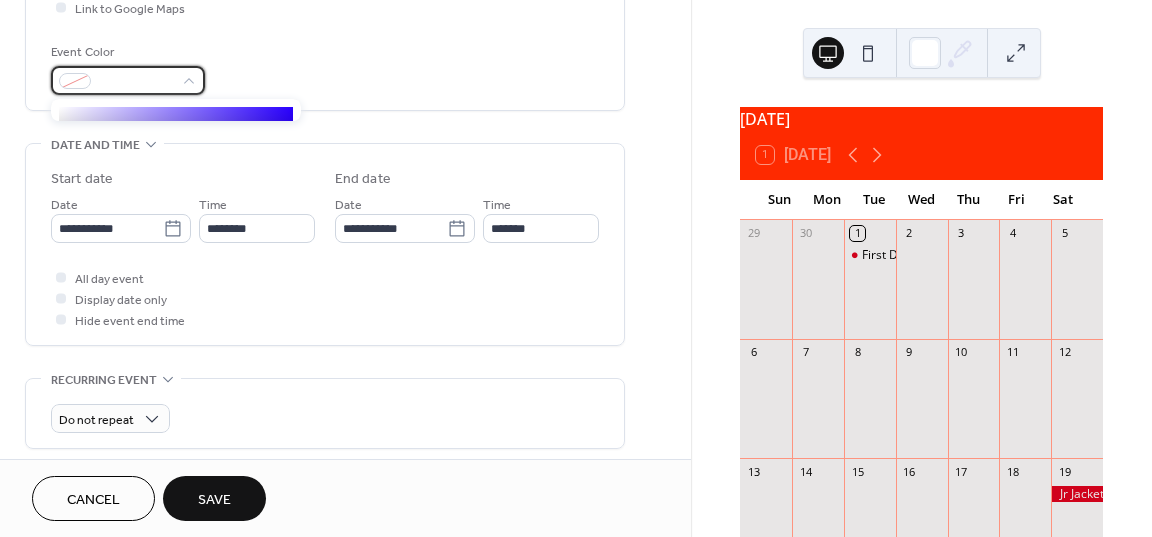 scroll, scrollTop: 66, scrollLeft: 0, axis: vertical 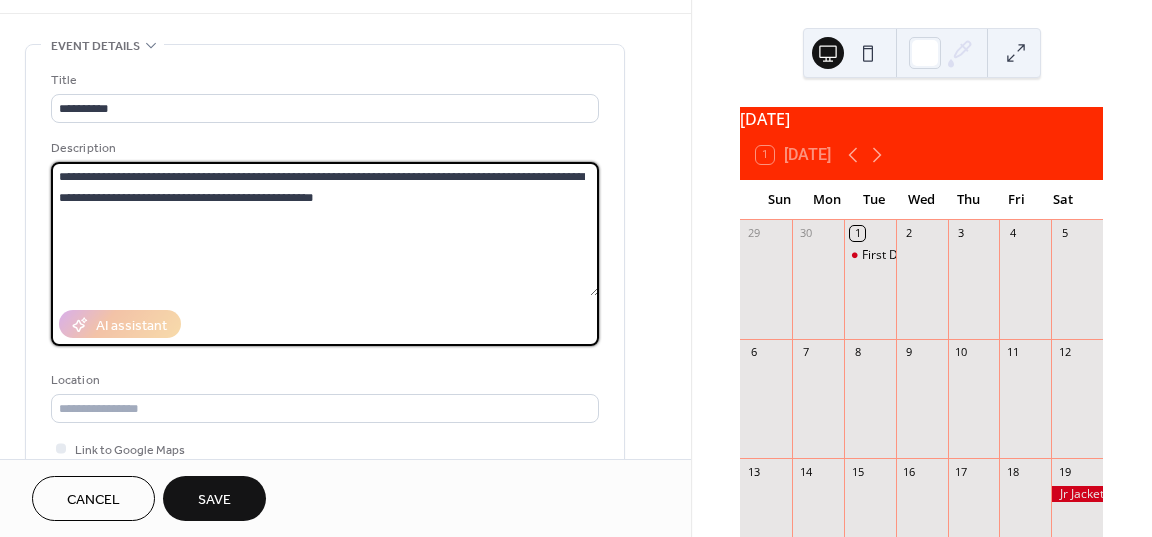 click on "**********" at bounding box center [325, 229] 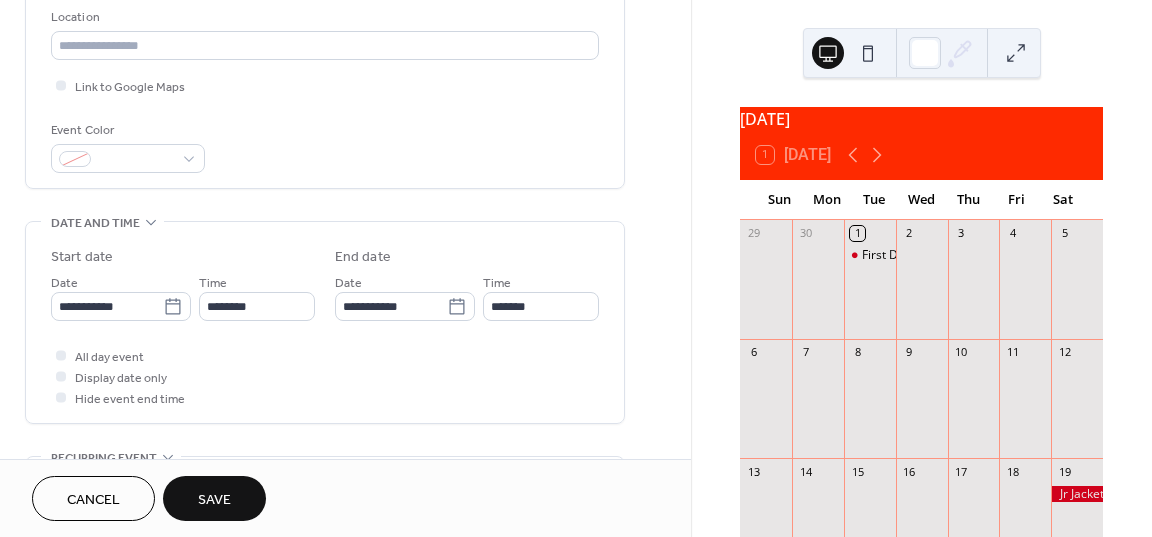 scroll, scrollTop: 430, scrollLeft: 0, axis: vertical 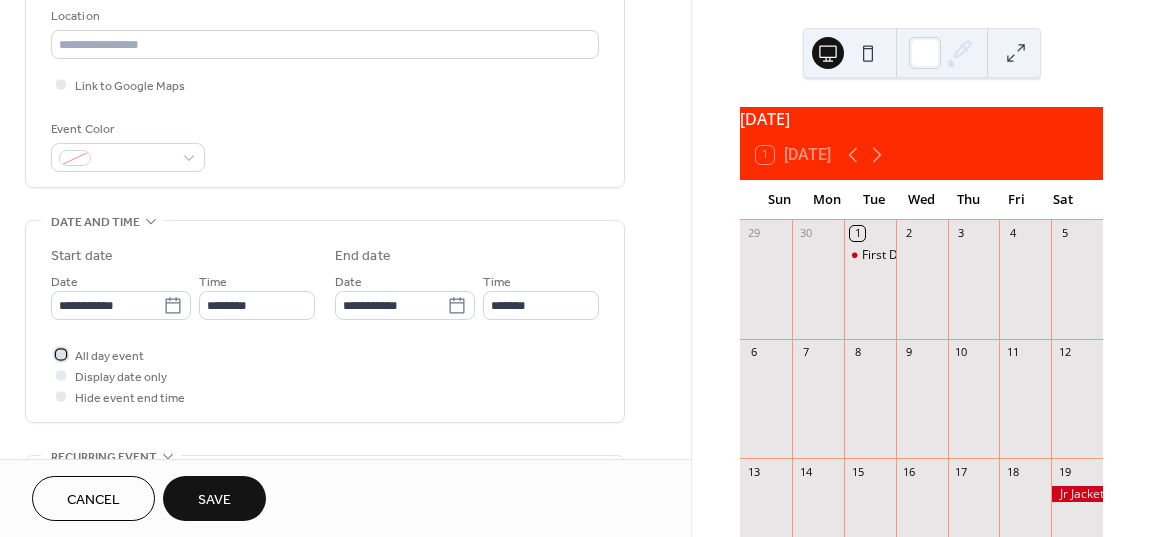 click at bounding box center [61, 354] 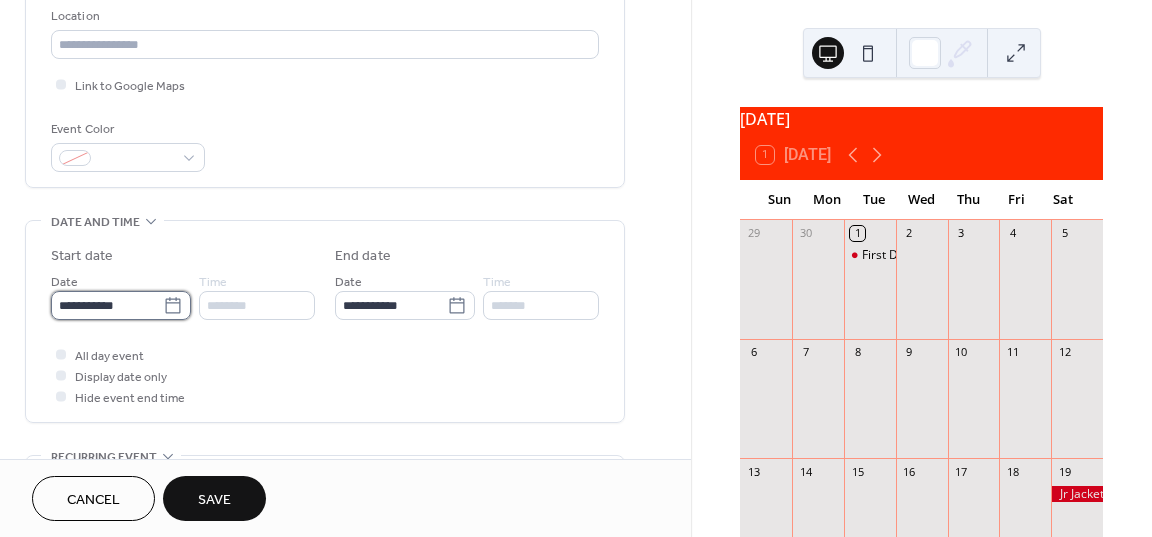 click on "**********" at bounding box center [107, 305] 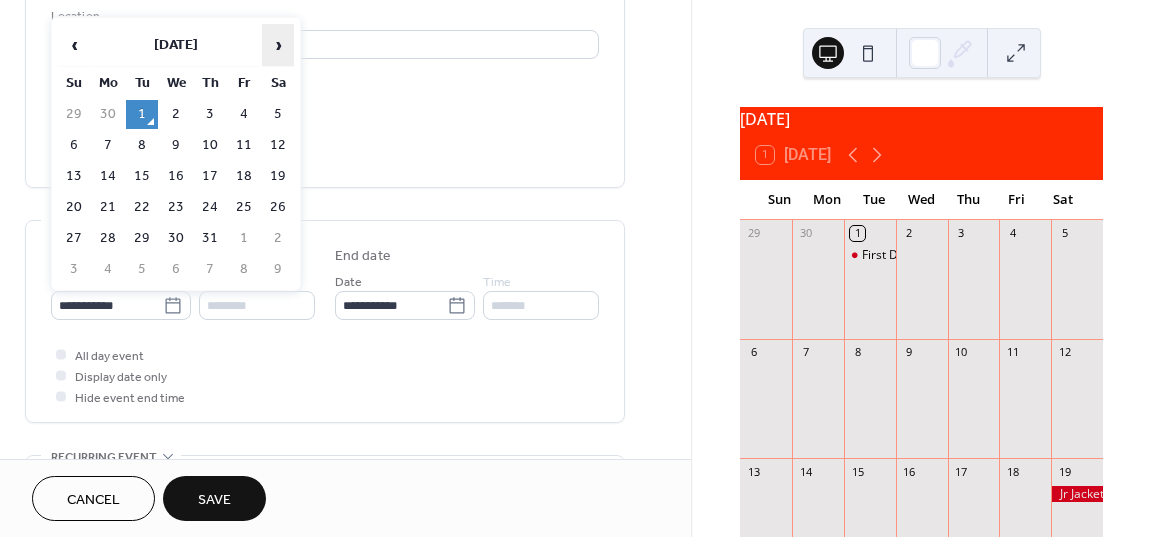 click on "›" at bounding box center (278, 45) 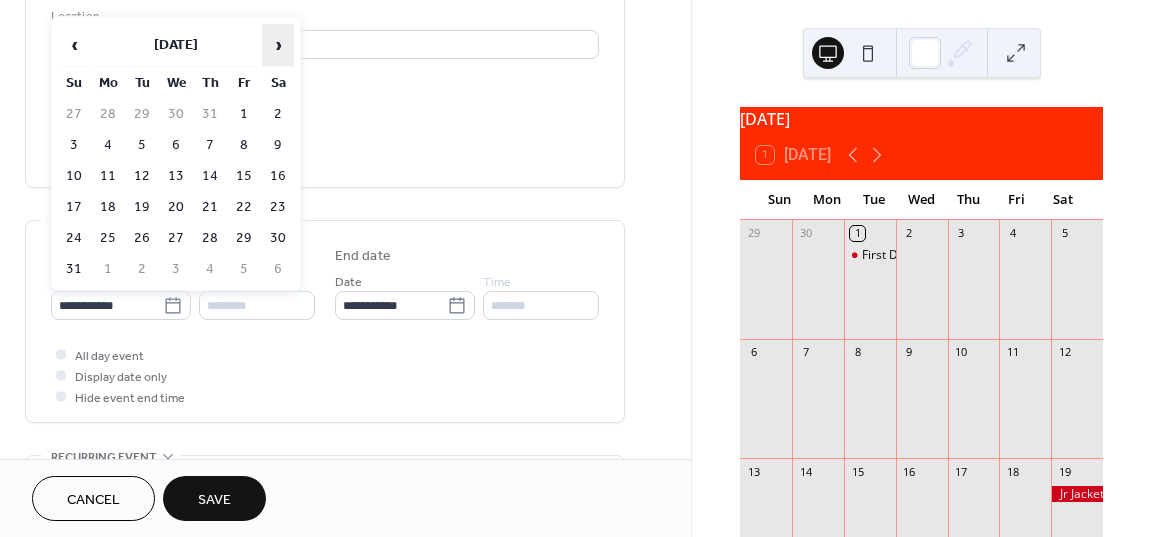 click on "›" at bounding box center [278, 45] 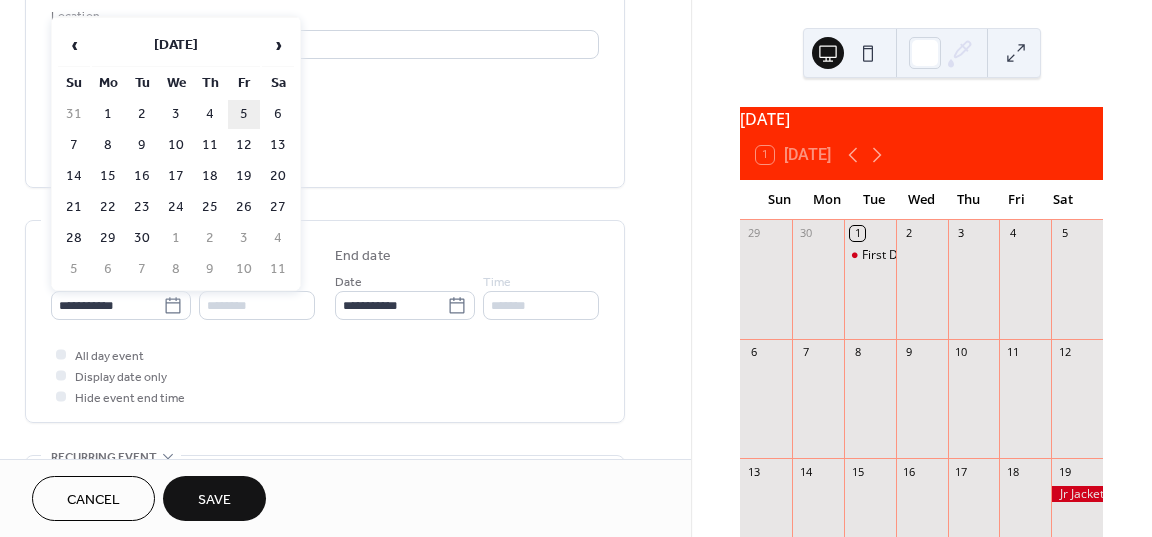 click on "5" at bounding box center [244, 114] 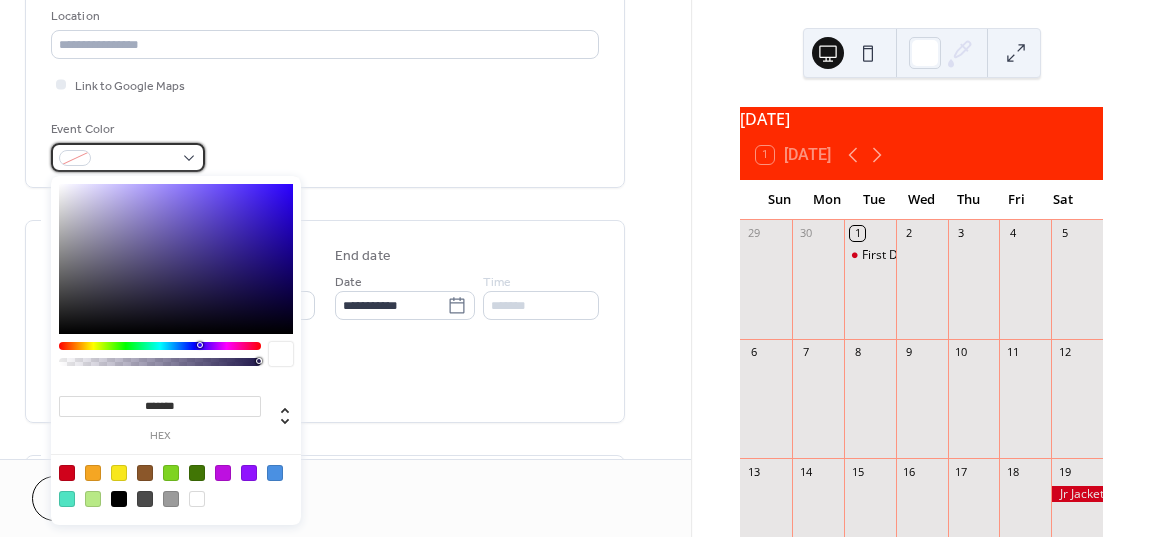 click at bounding box center [75, 158] 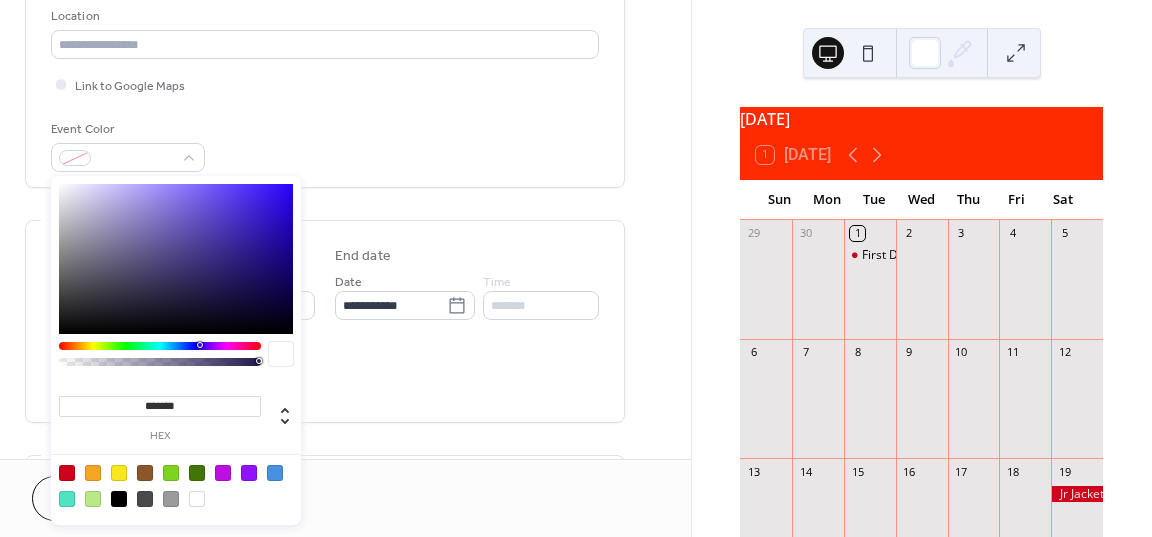 click at bounding box center [176, 485] 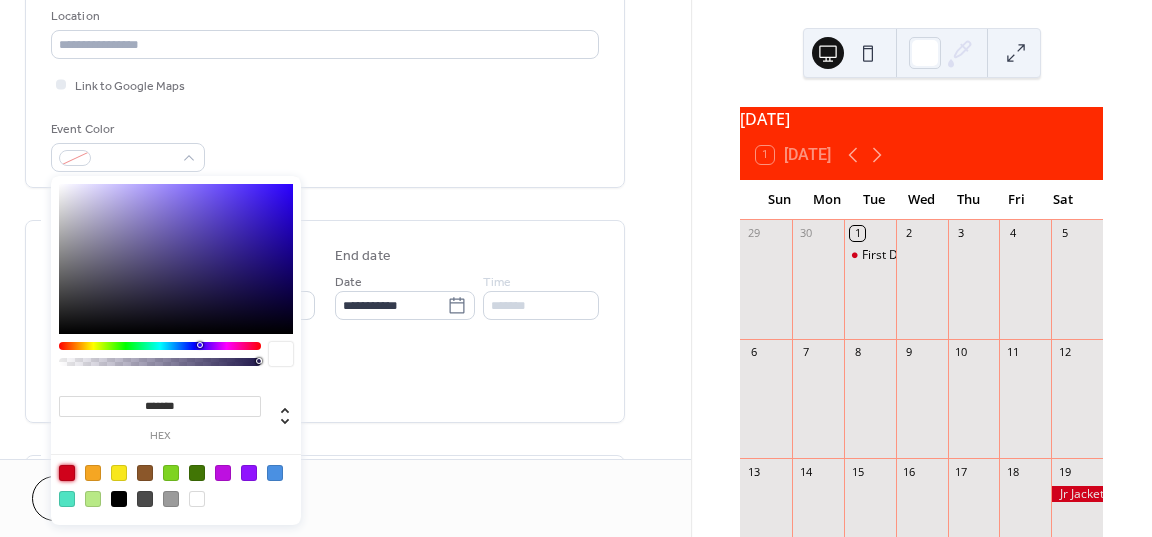 click at bounding box center [67, 473] 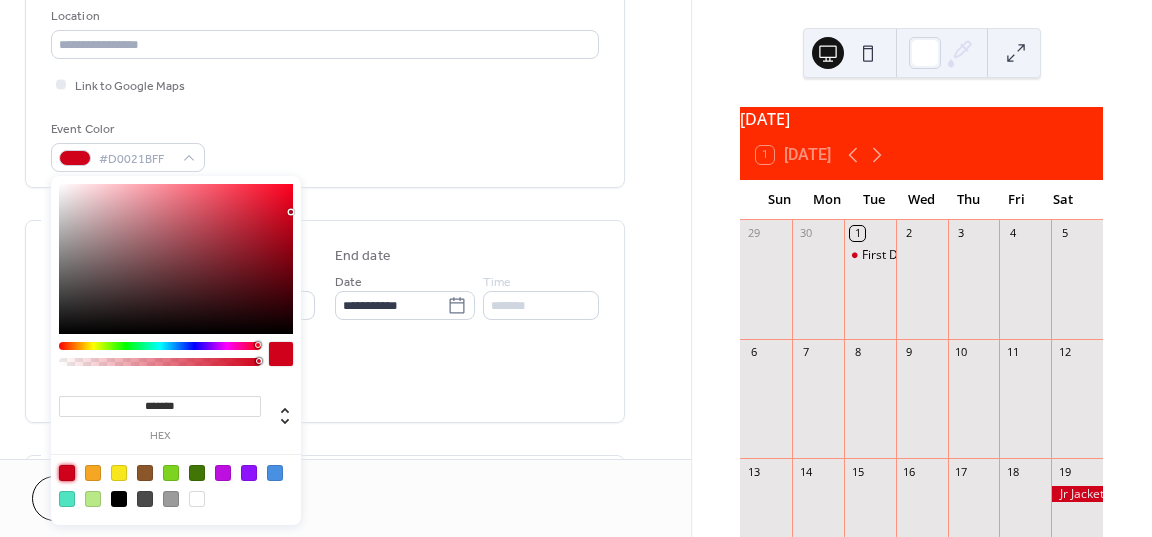click on "All day event Display date only Hide event end time" at bounding box center (325, 375) 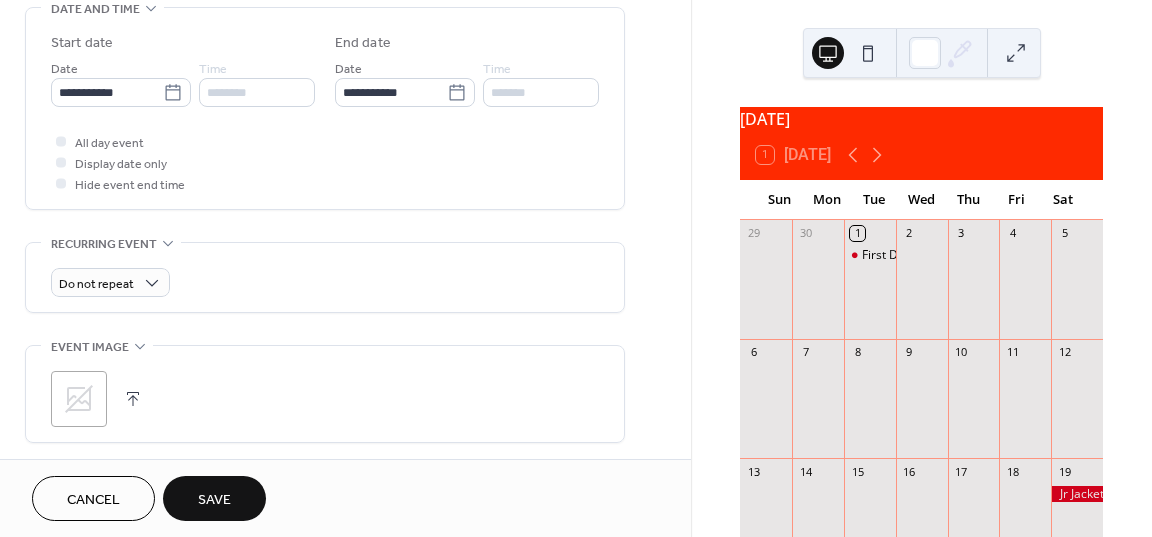 scroll, scrollTop: 645, scrollLeft: 0, axis: vertical 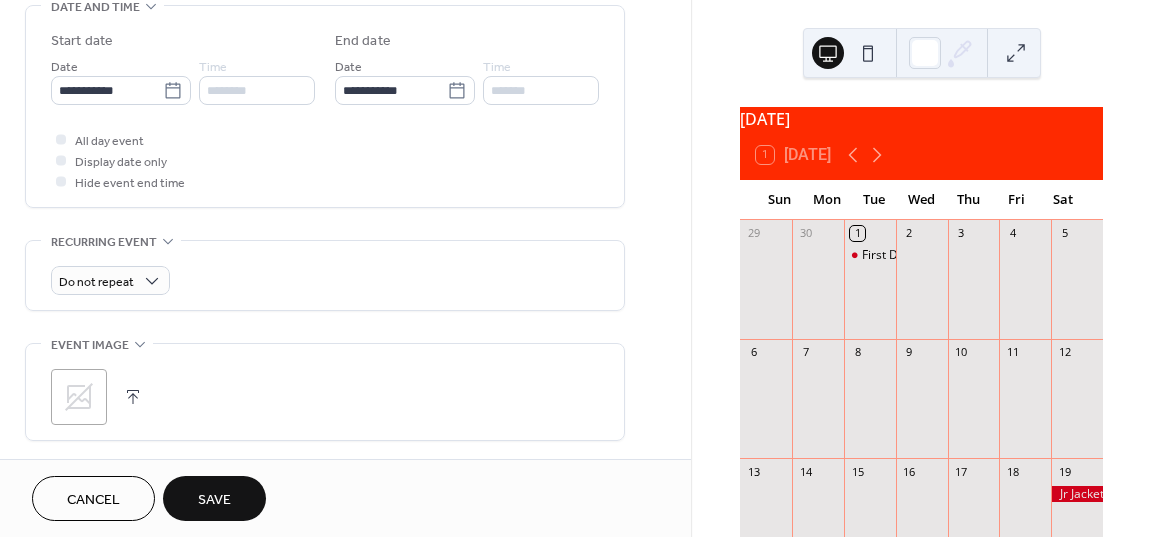 click on "Save" at bounding box center [214, 500] 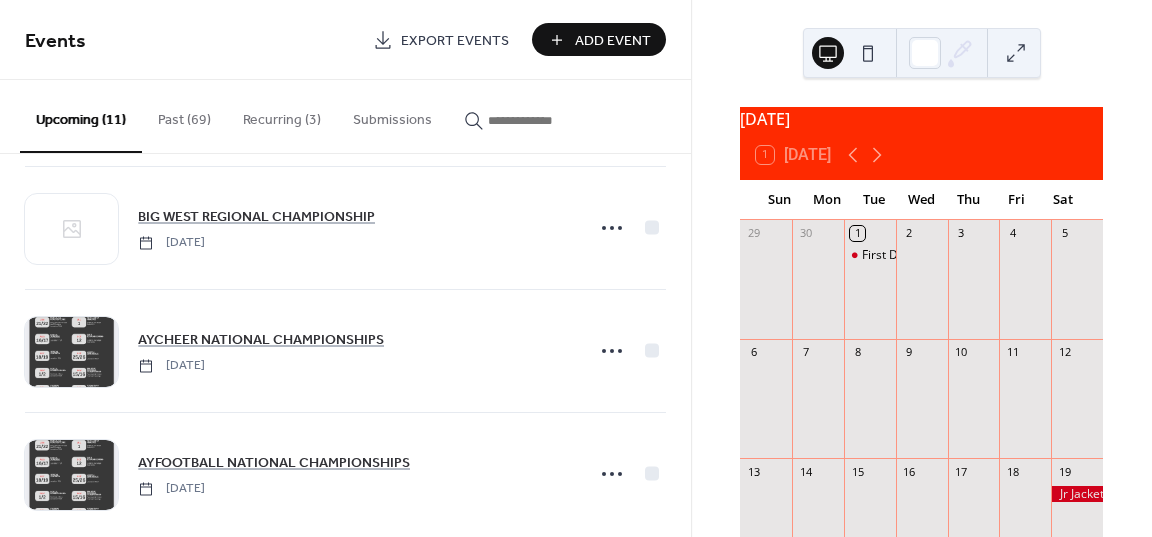 scroll, scrollTop: 1029, scrollLeft: 0, axis: vertical 